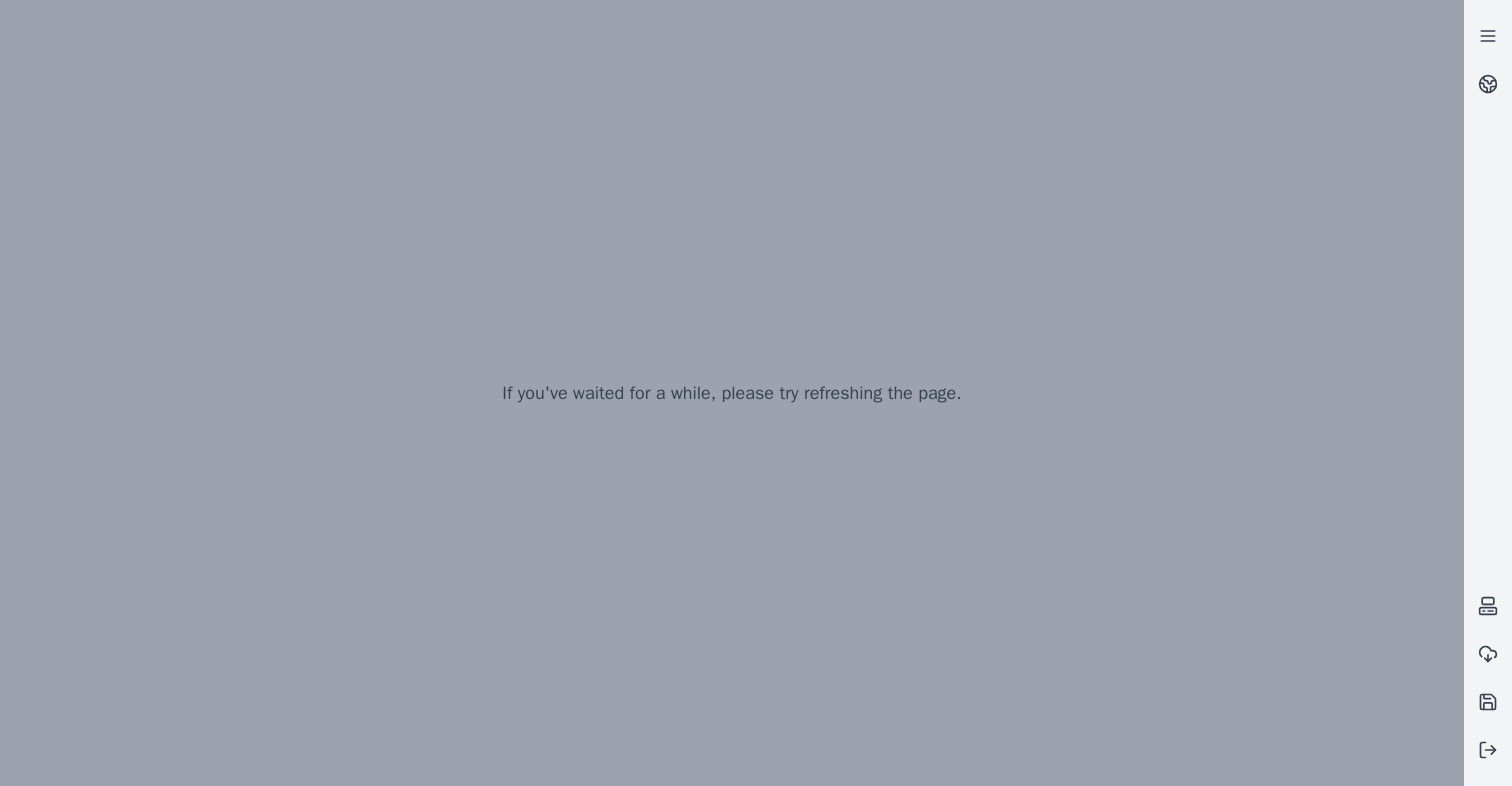 scroll, scrollTop: 0, scrollLeft: 0, axis: both 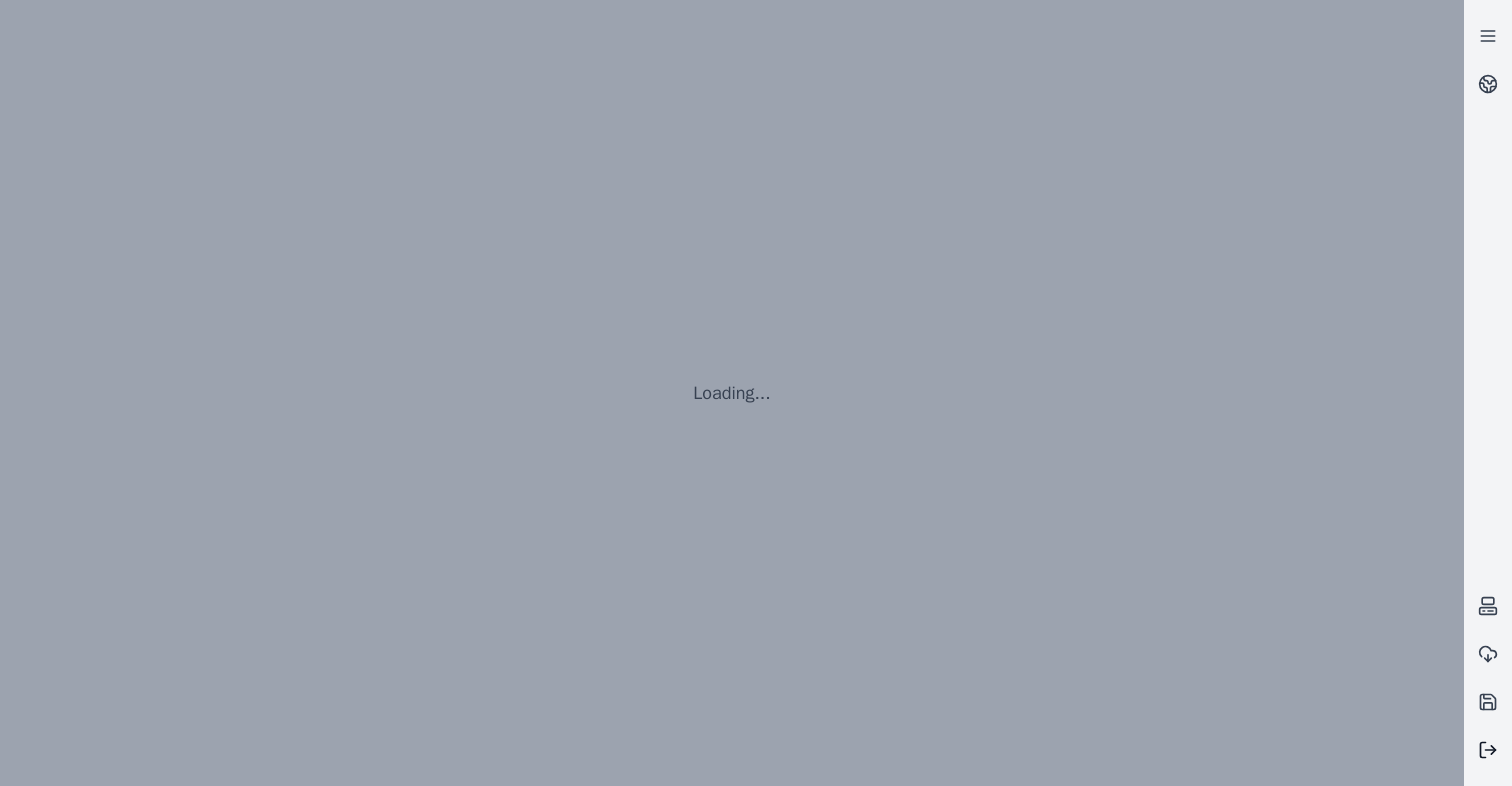 click at bounding box center (1488, 750) 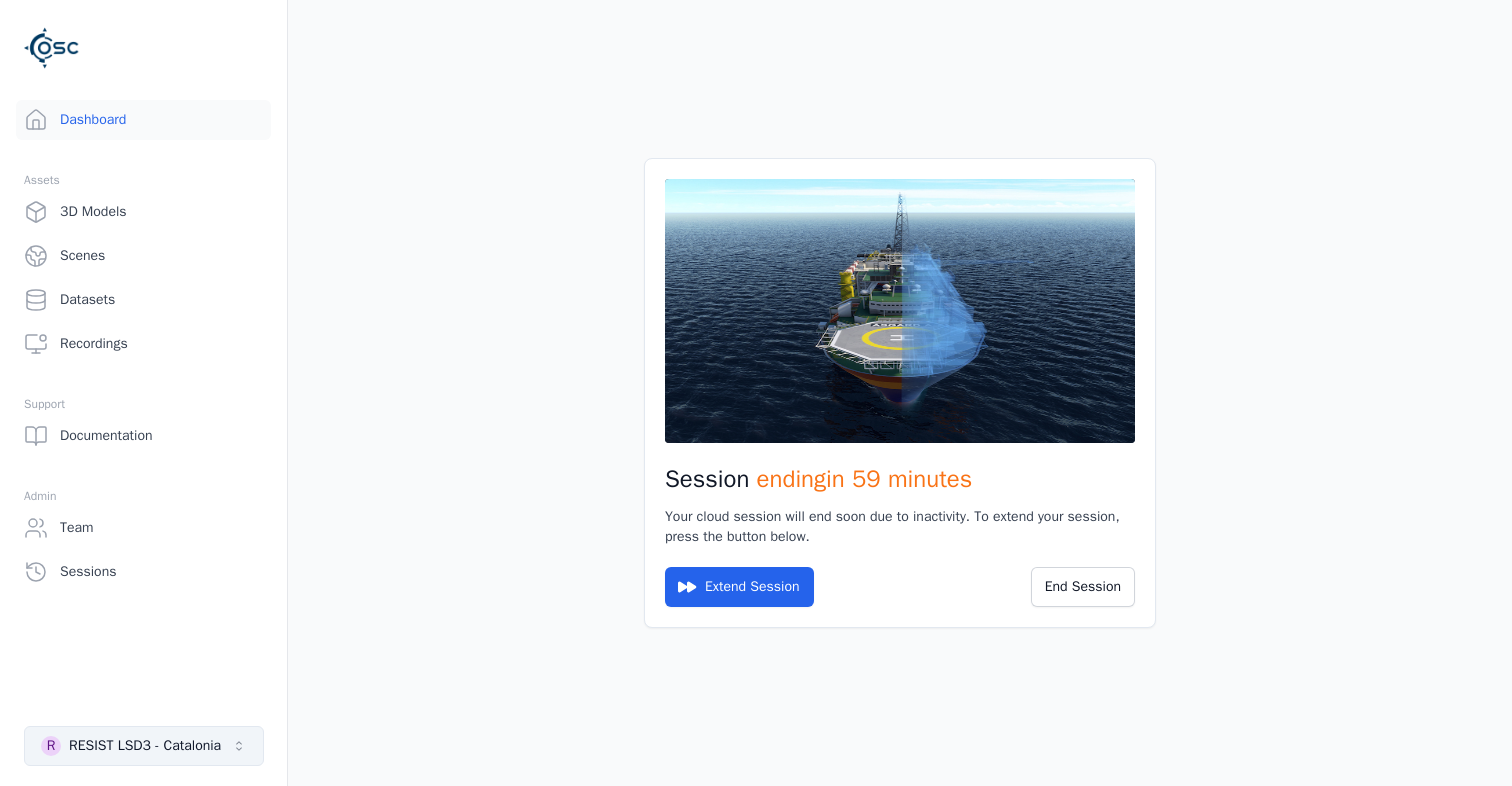 click on "RESIST LSD3 - Catalonia" at bounding box center (145, 746) 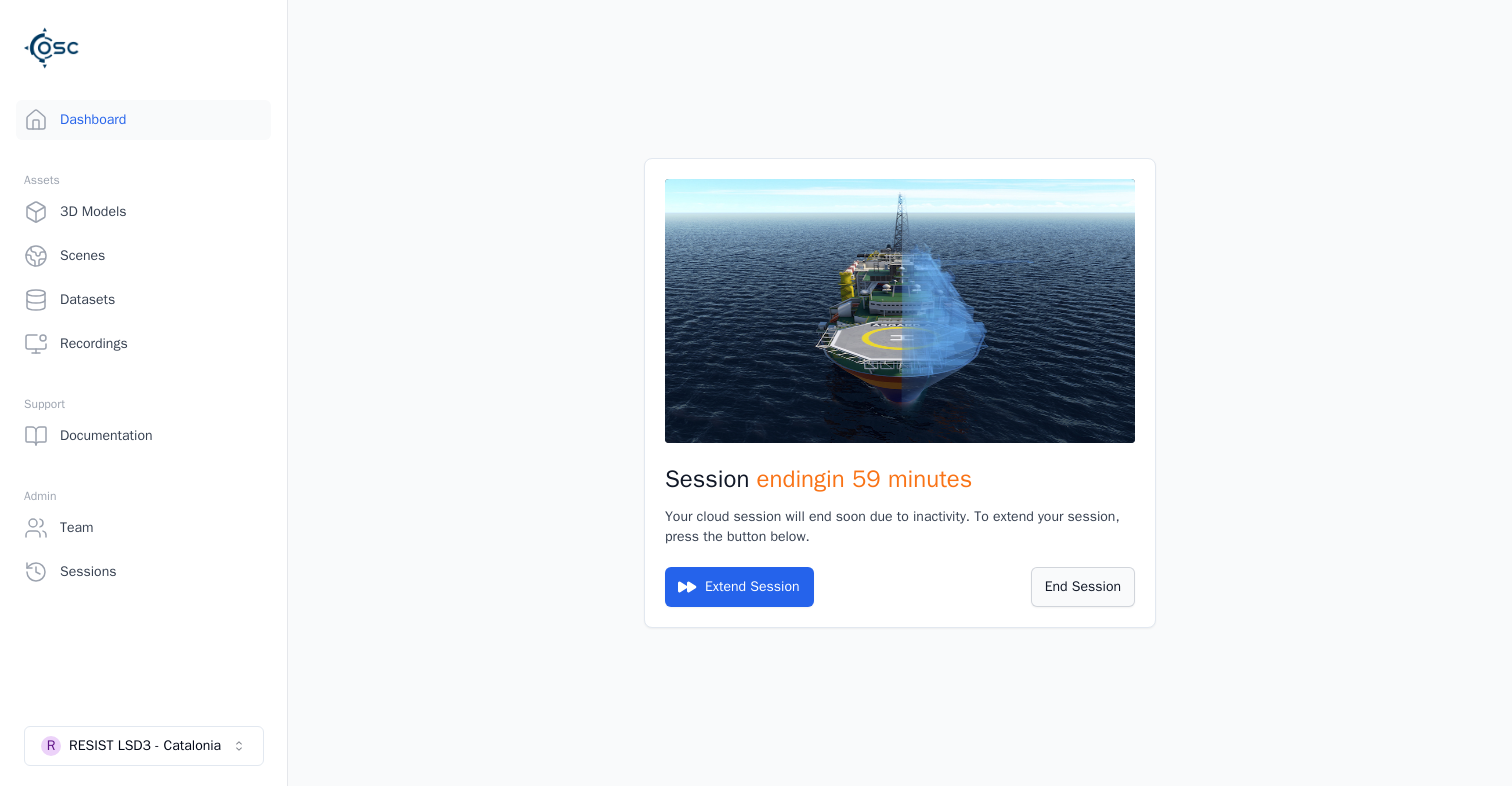 click on "End Session" at bounding box center (1083, 587) 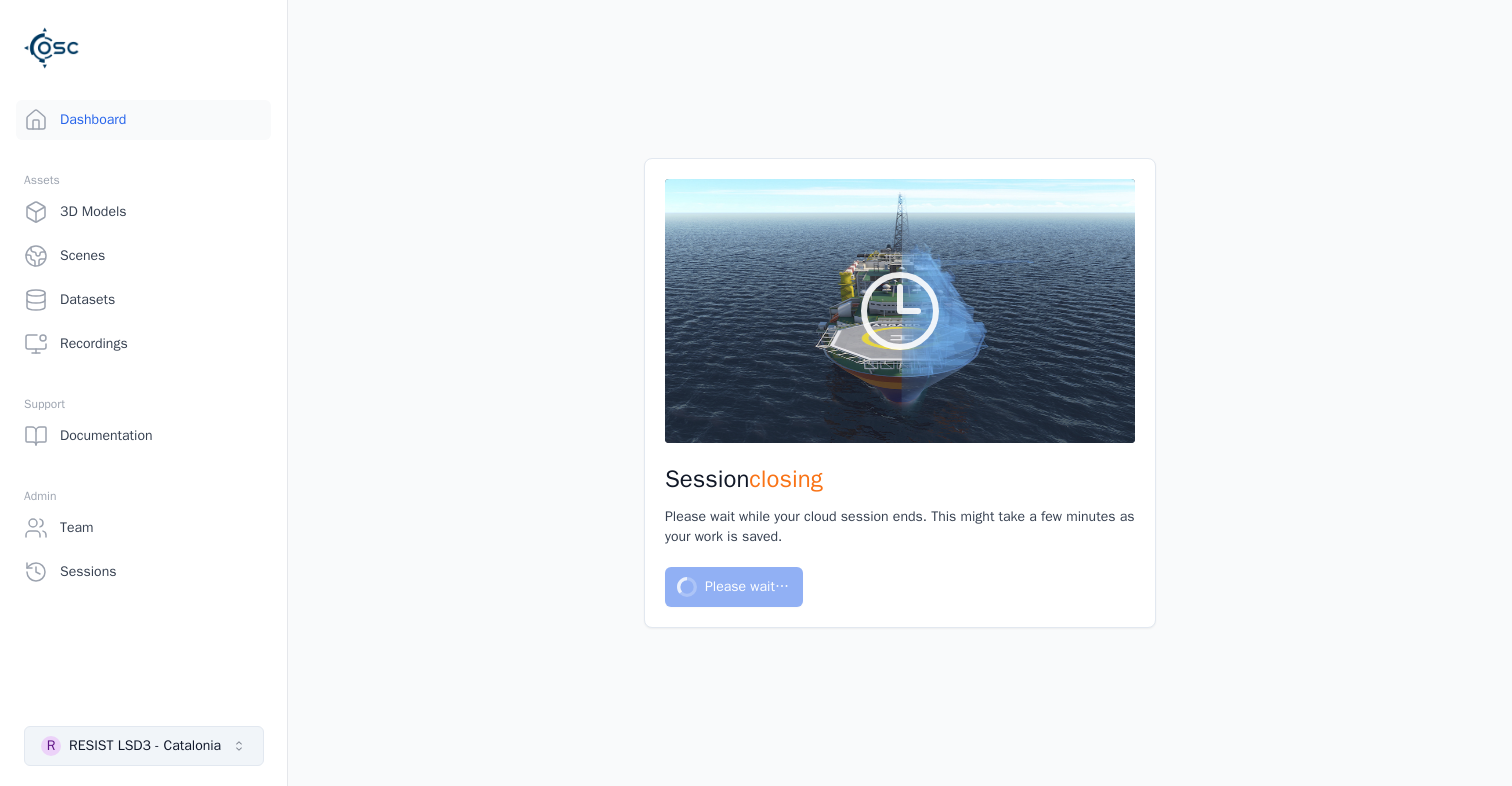 click on "RESIST LSD3 - Catalonia" at bounding box center [145, 746] 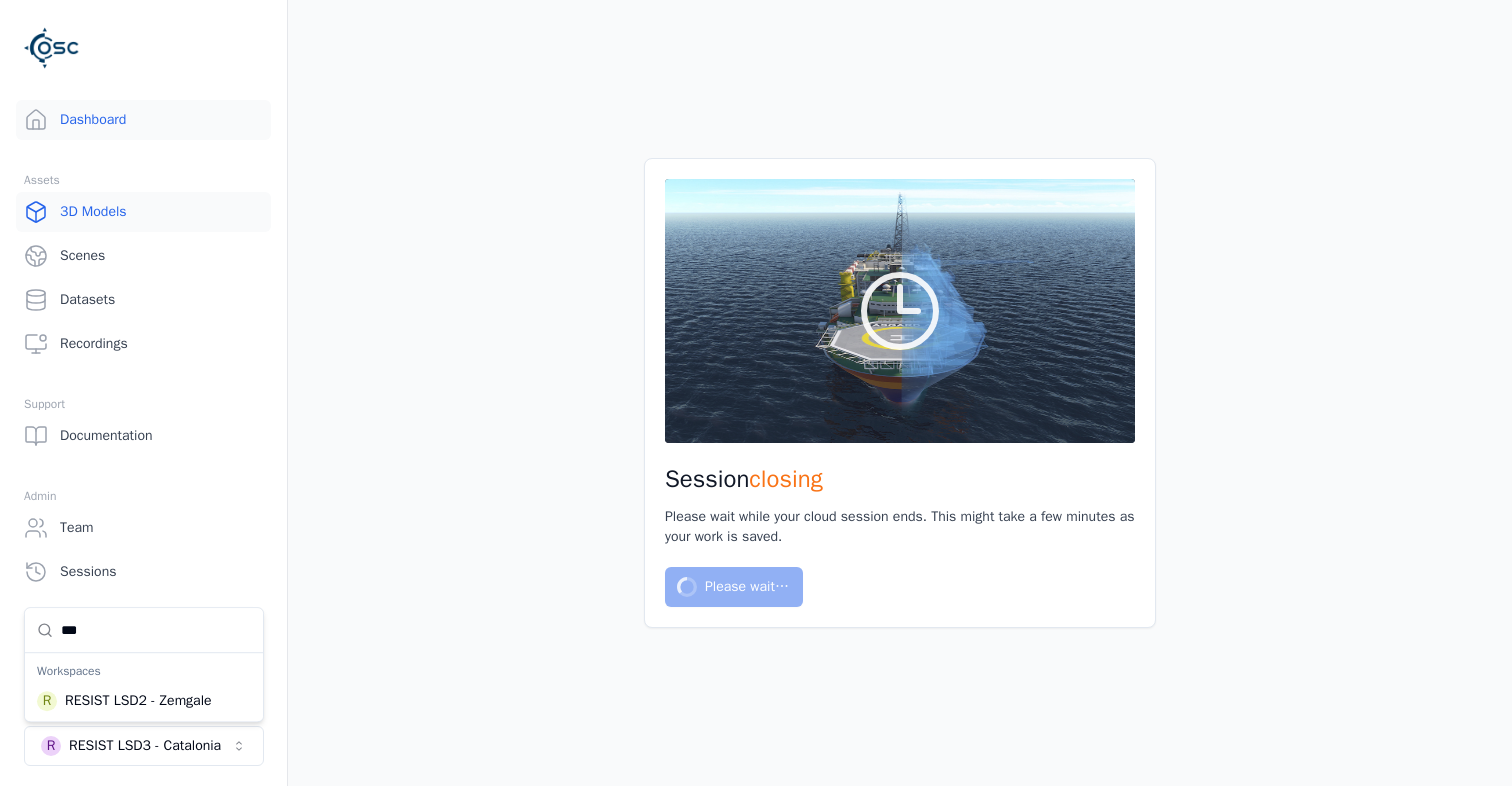 type on "****" 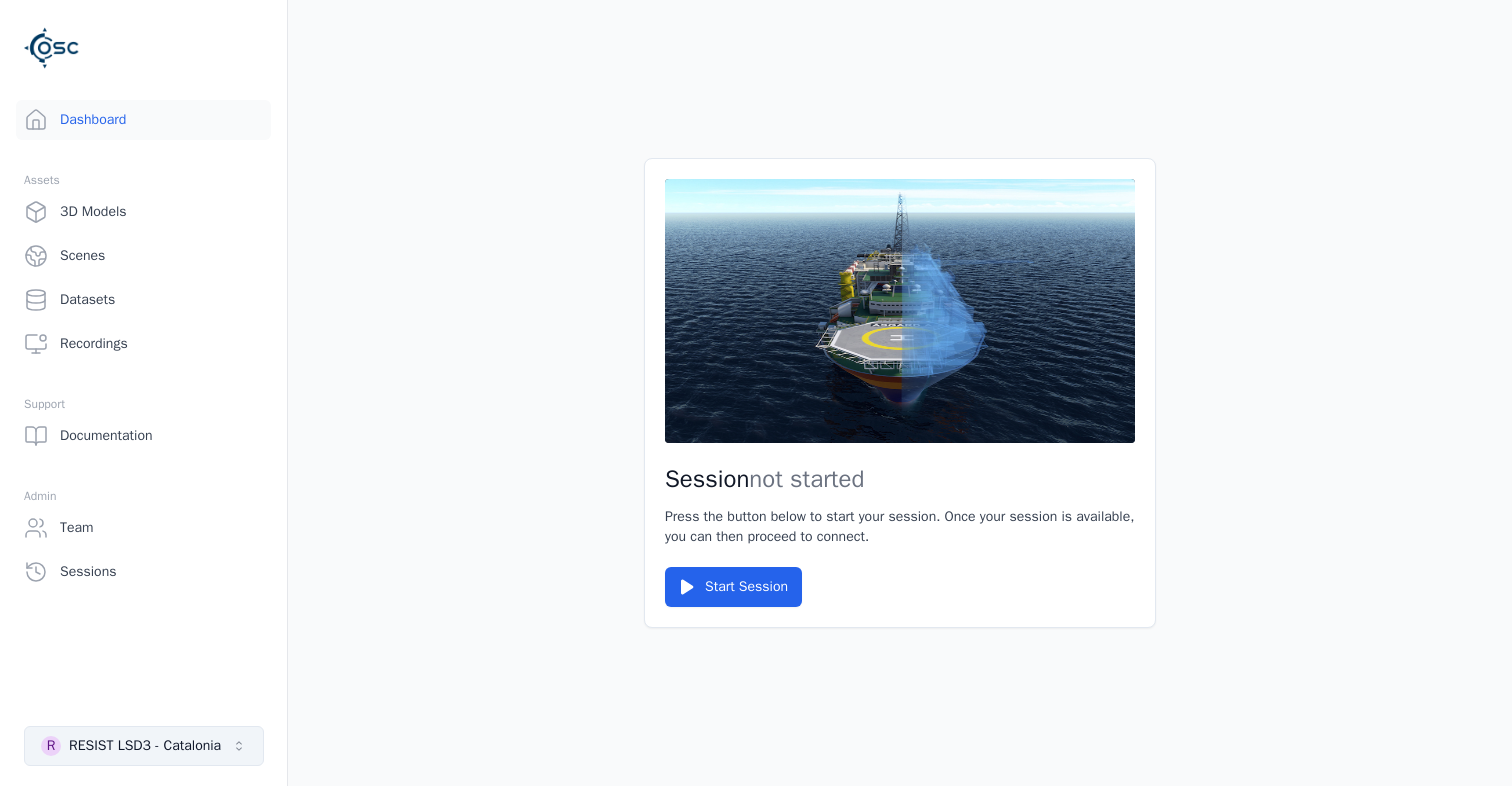 click on "R RESIST LSD3 - Catalonia" at bounding box center (144, 746) 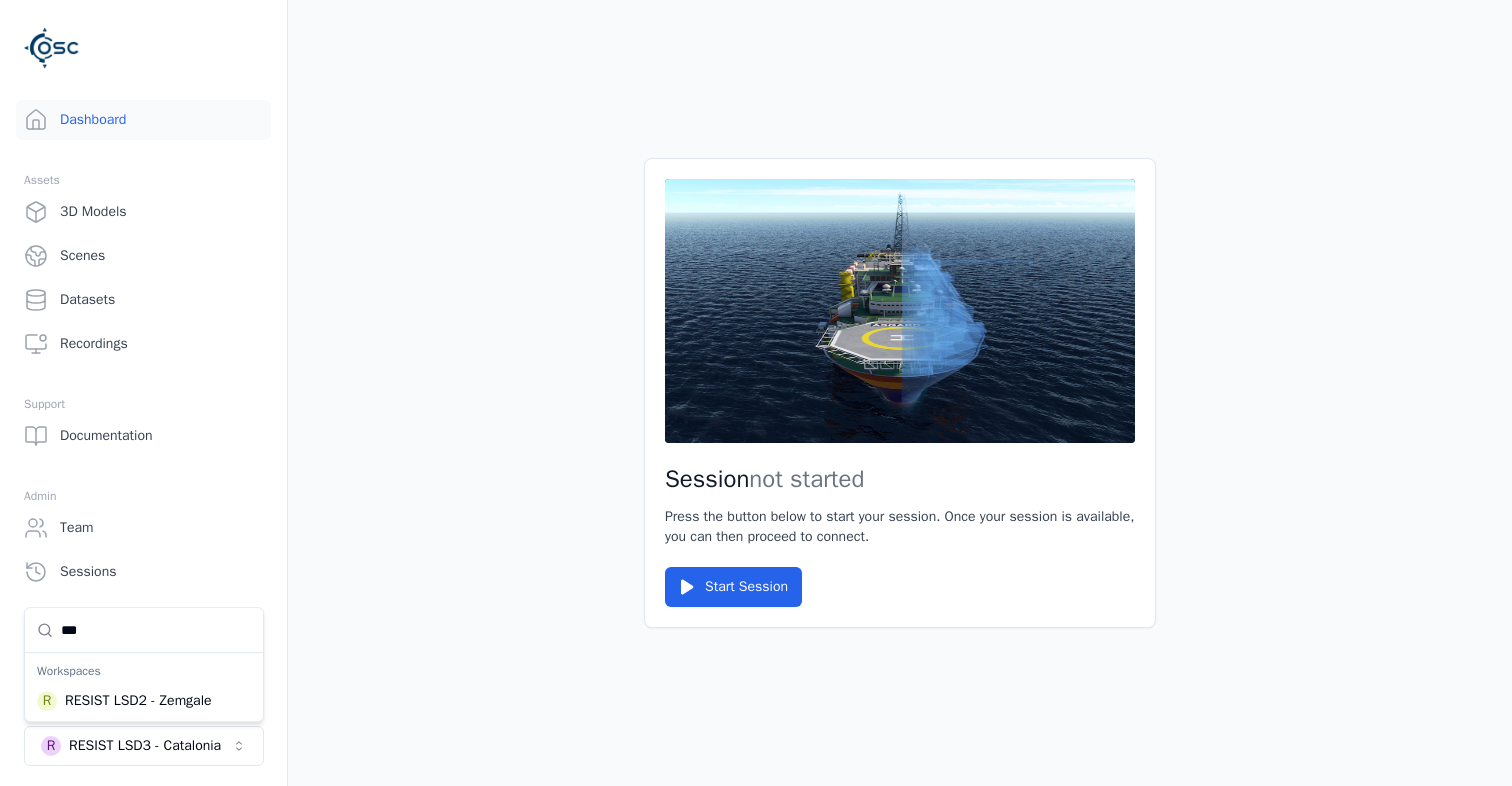 type on "***" 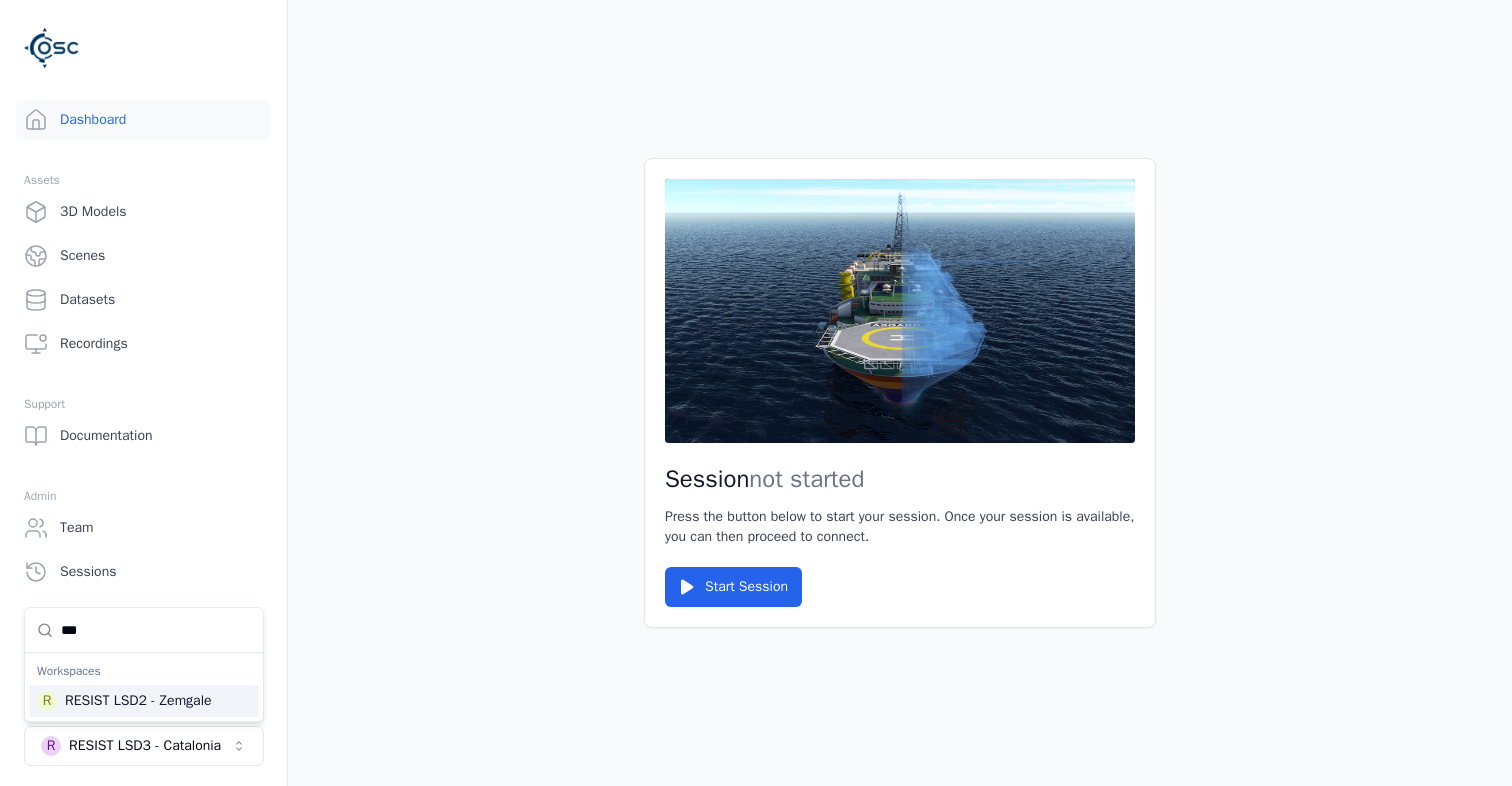 click on "R RESIST LSD2 - Zemgale" at bounding box center [144, 701] 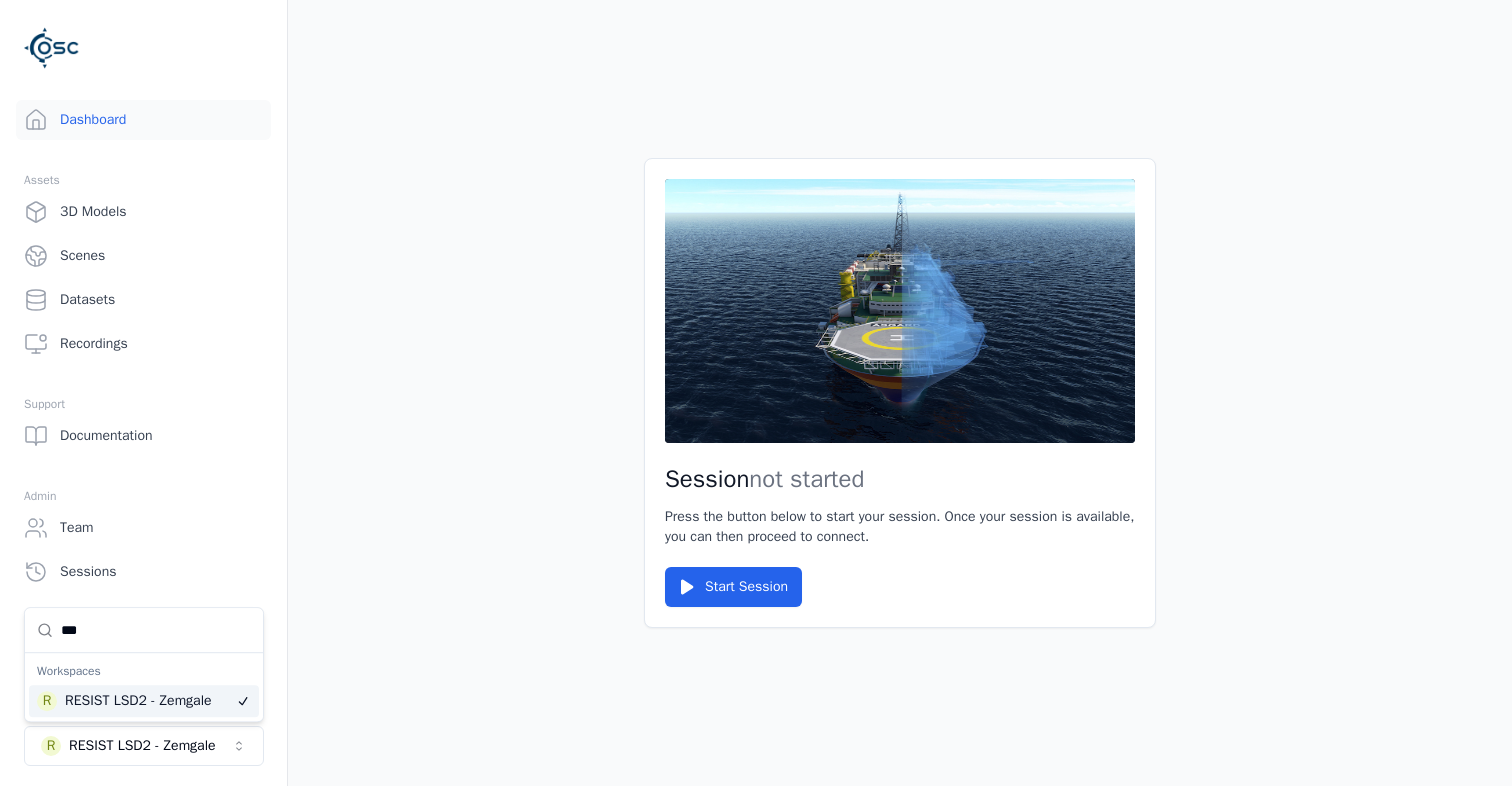 click on "Session  not started Press the button below to start your session. Once your session is available, you can then proceed to connect. Start Session" at bounding box center (900, 393) 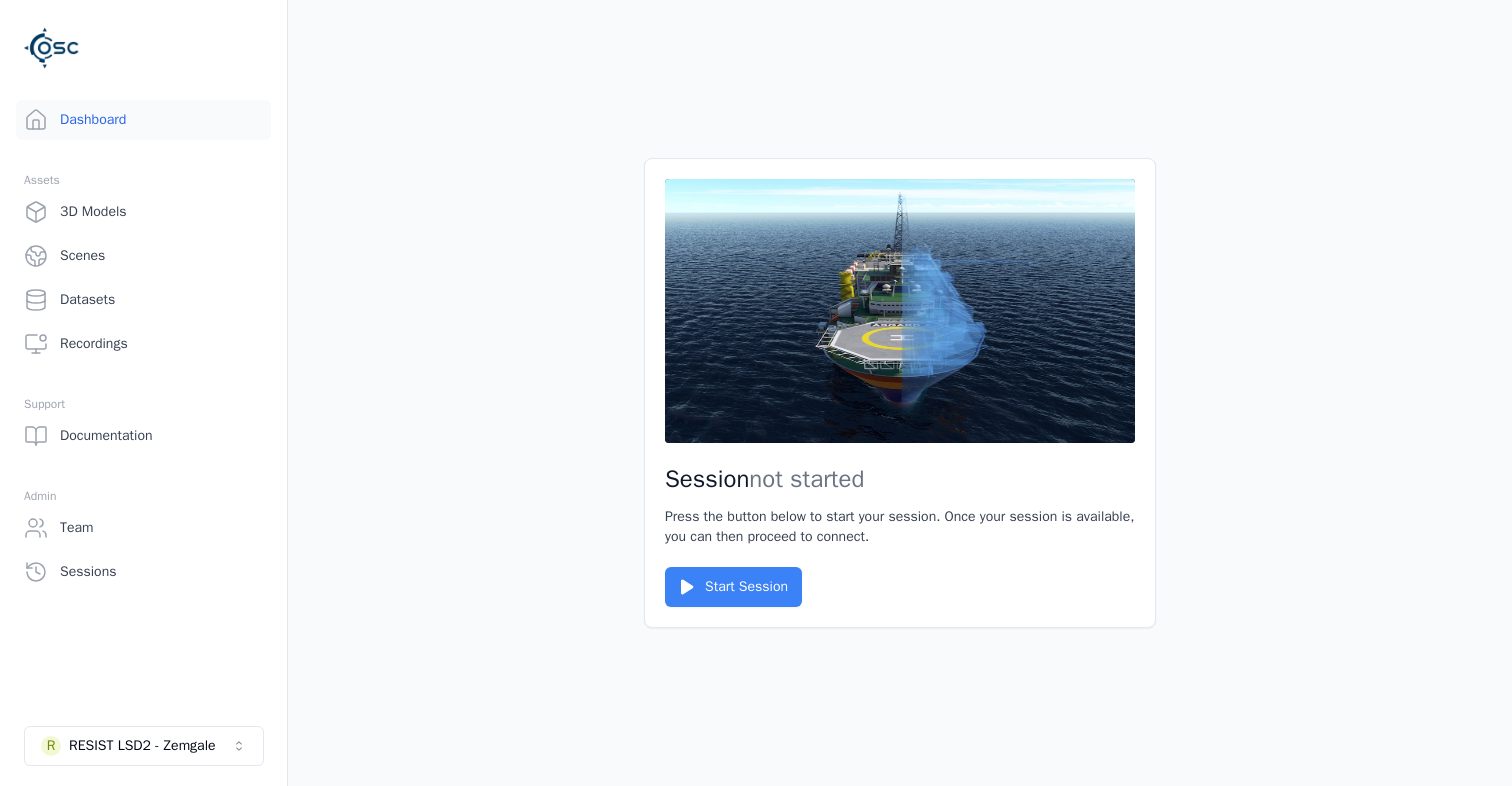click 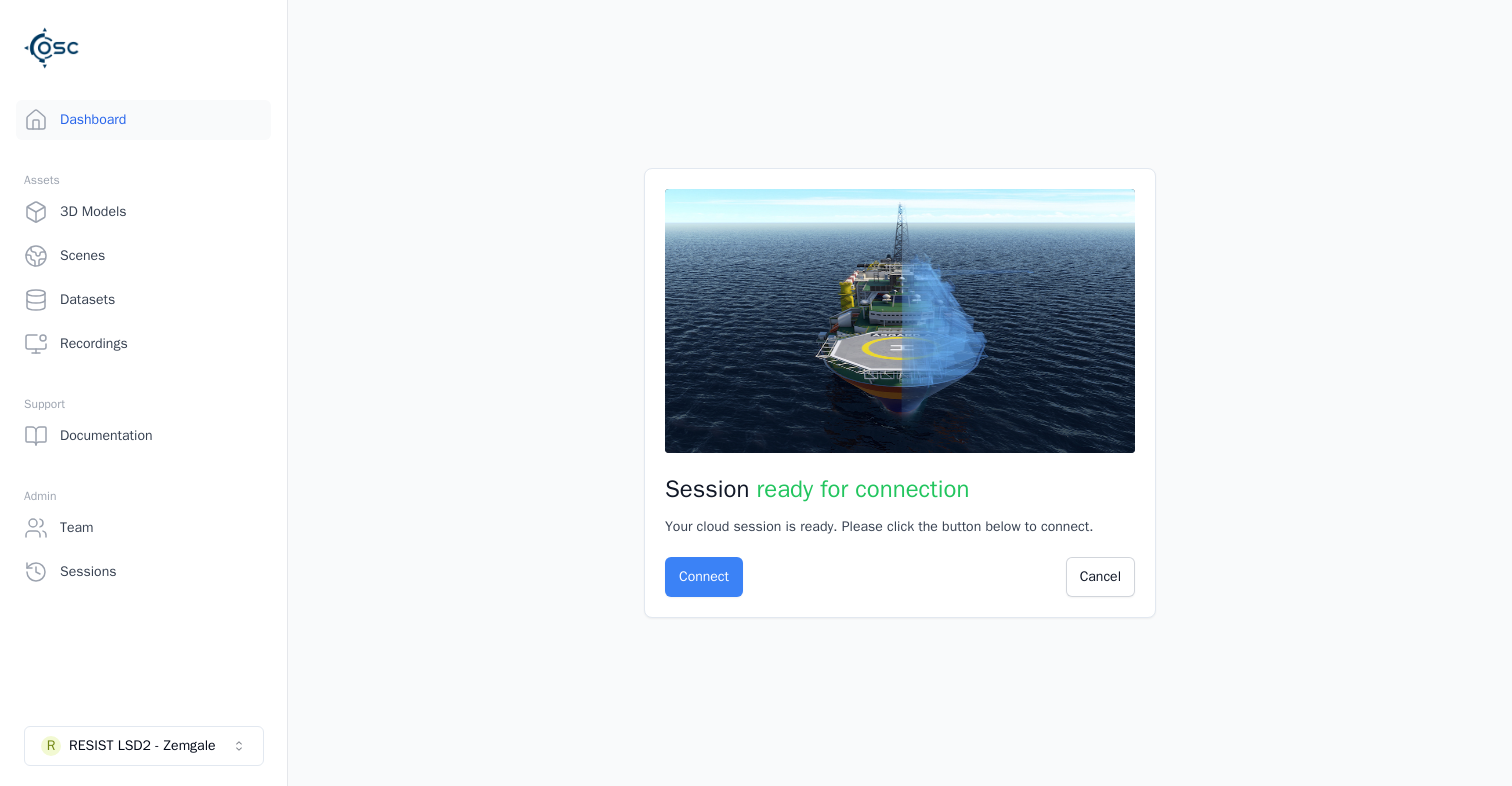 drag, startPoint x: 758, startPoint y: 581, endPoint x: 727, endPoint y: 575, distance: 31.575306 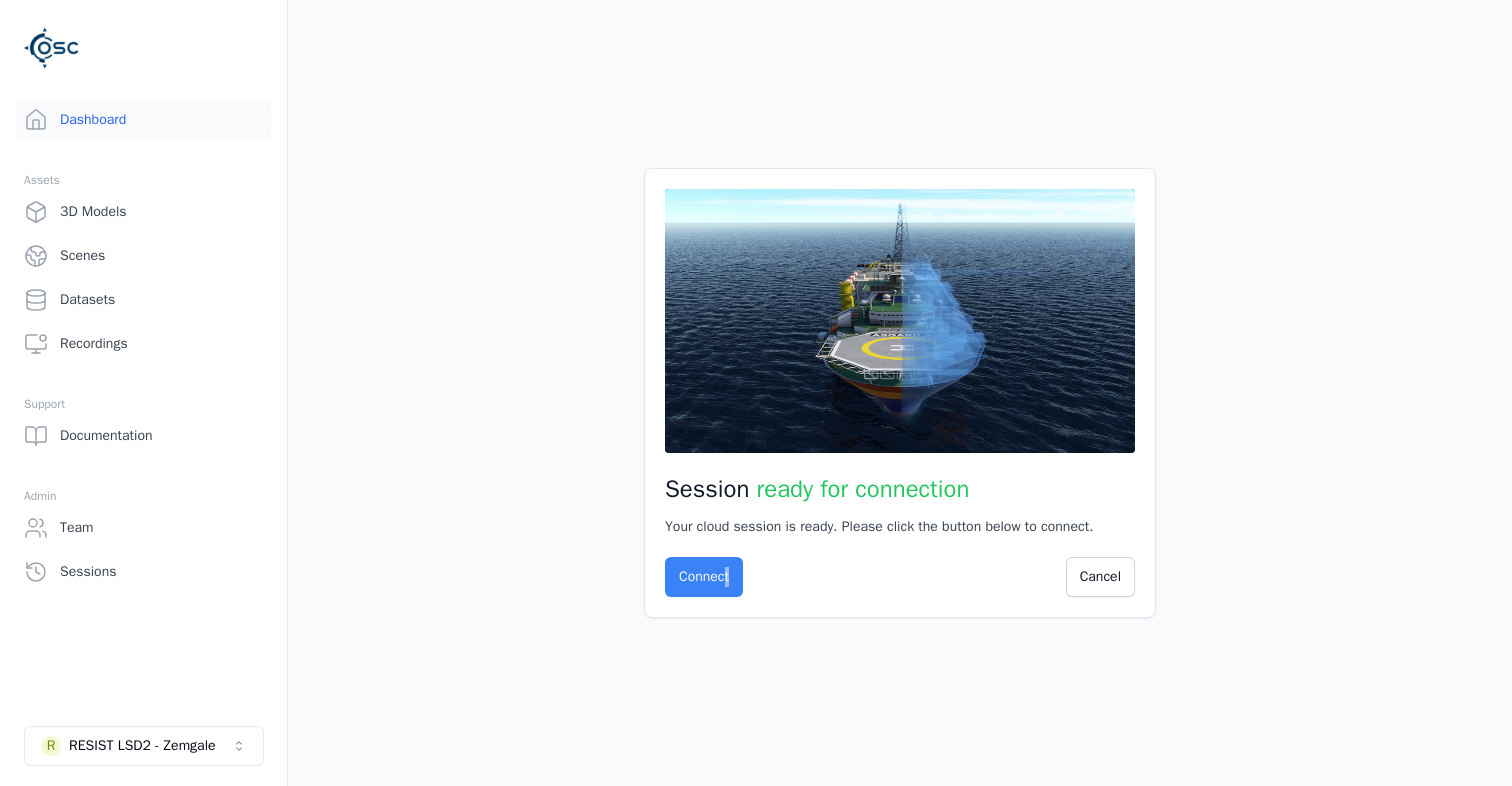 click on "Connect" at bounding box center (704, 577) 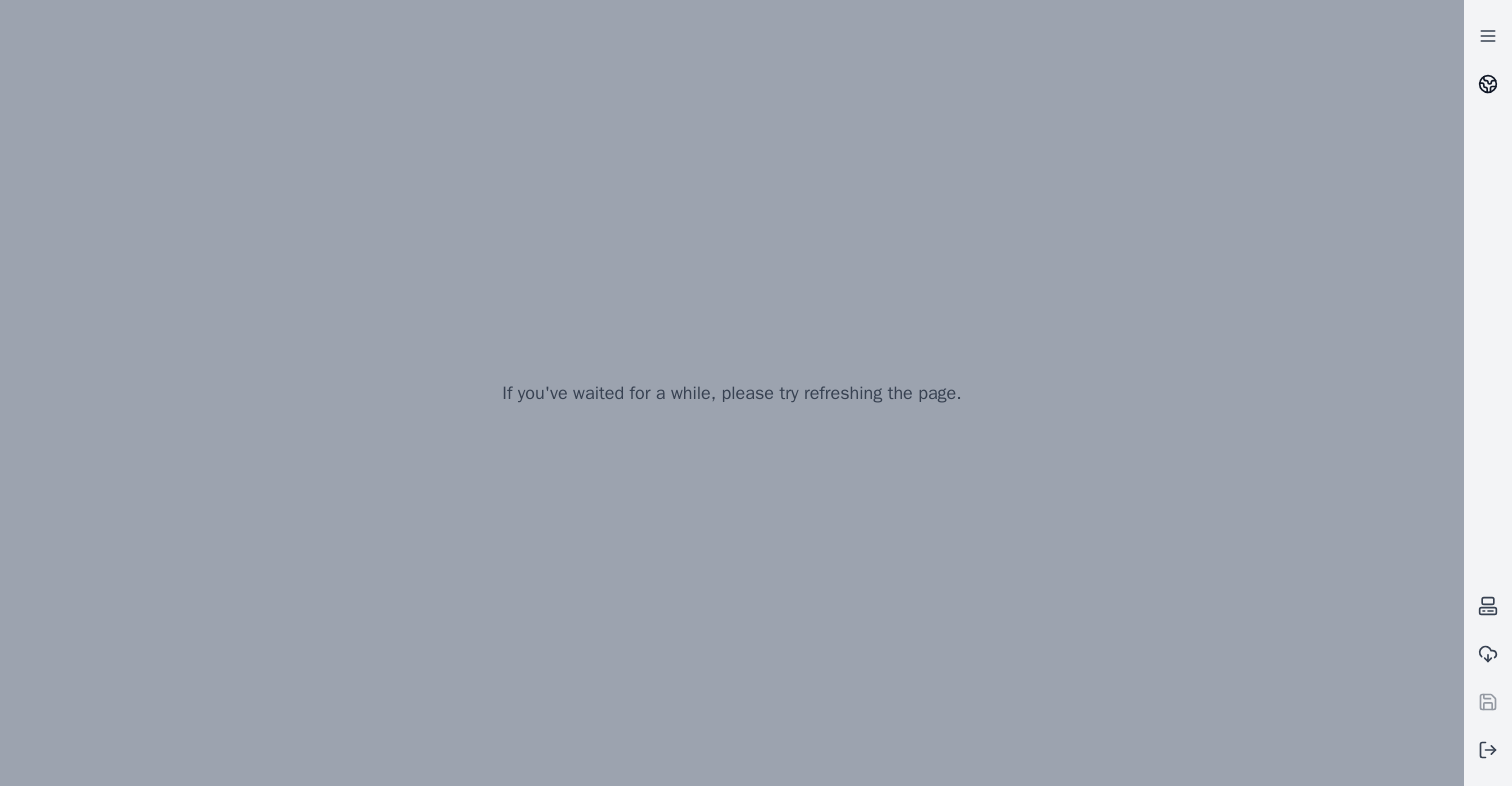 click at bounding box center [1488, 84] 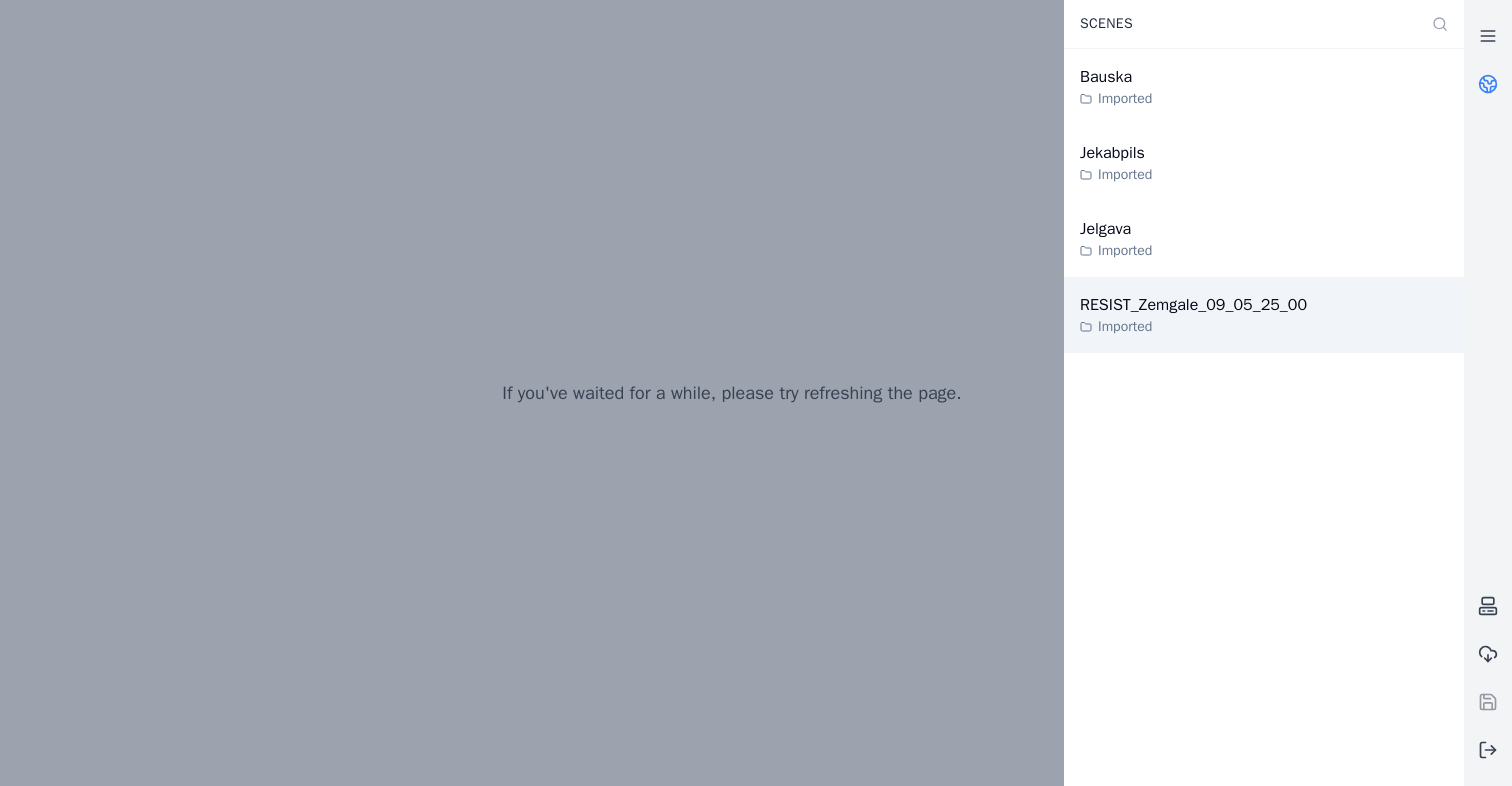 click on "Imported" at bounding box center [1193, 327] 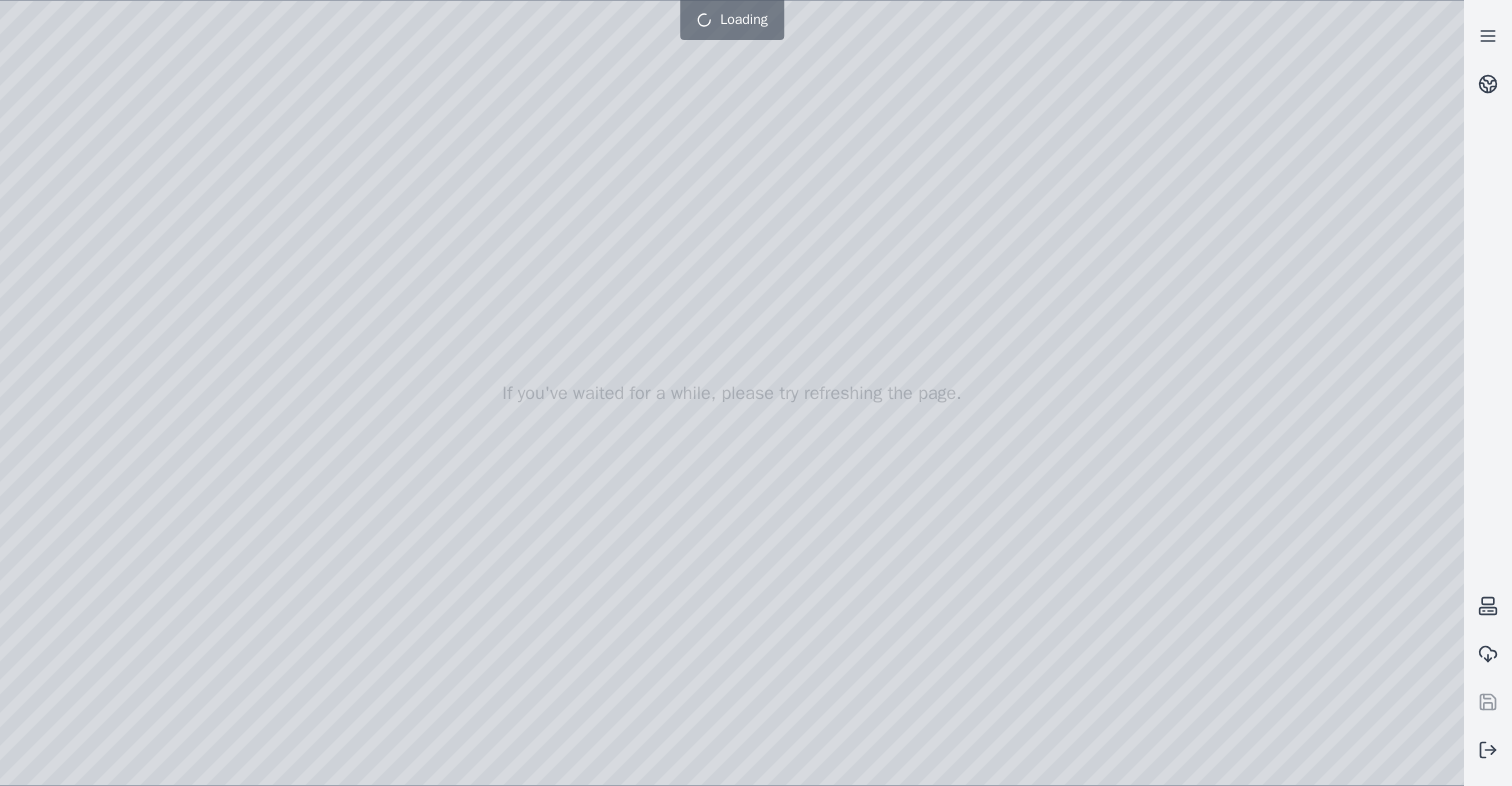 drag, startPoint x: 798, startPoint y: 487, endPoint x: 800, endPoint y: 524, distance: 37.054016 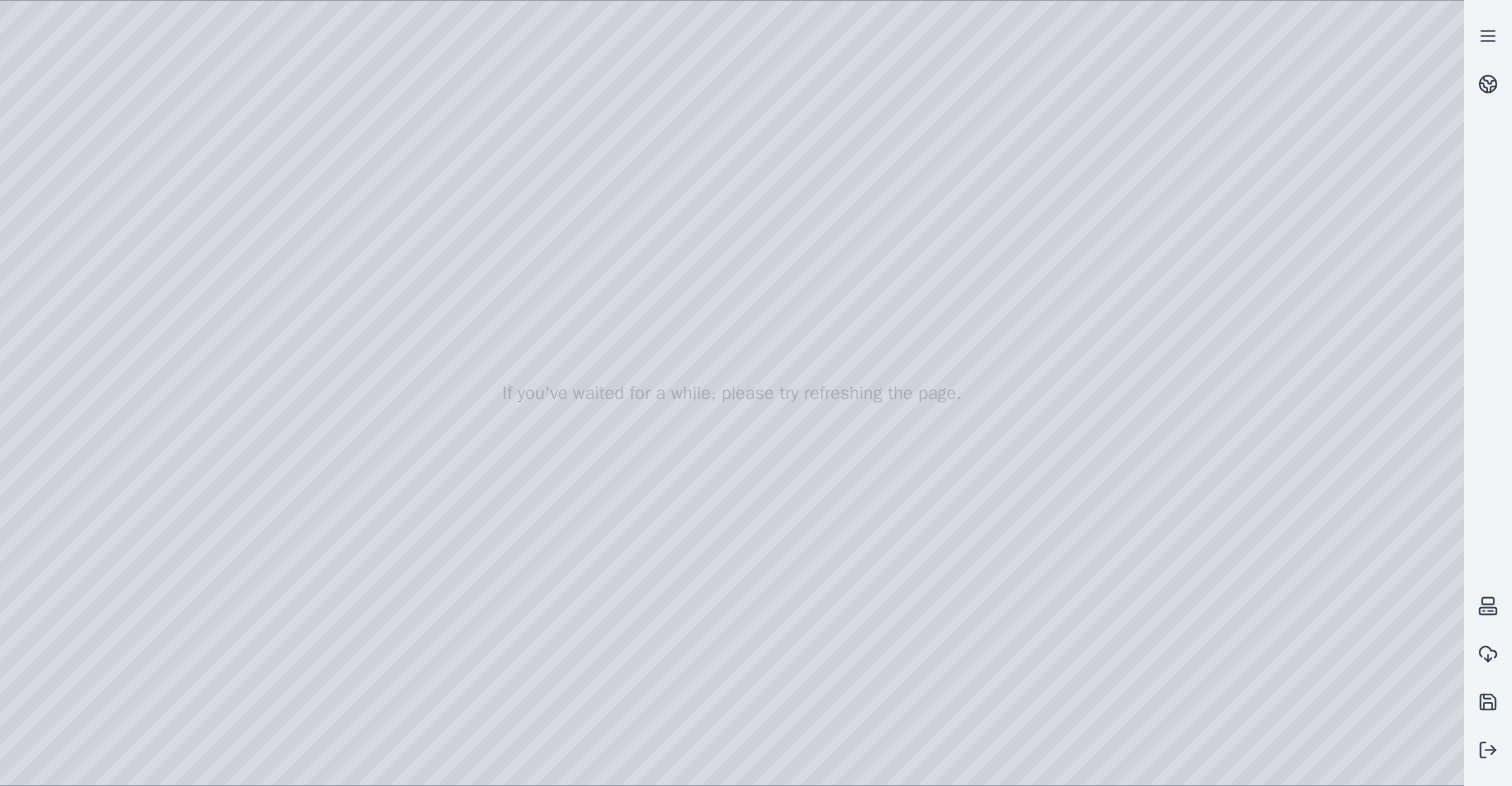 drag, startPoint x: 734, startPoint y: 601, endPoint x: 728, endPoint y: 633, distance: 32.55764 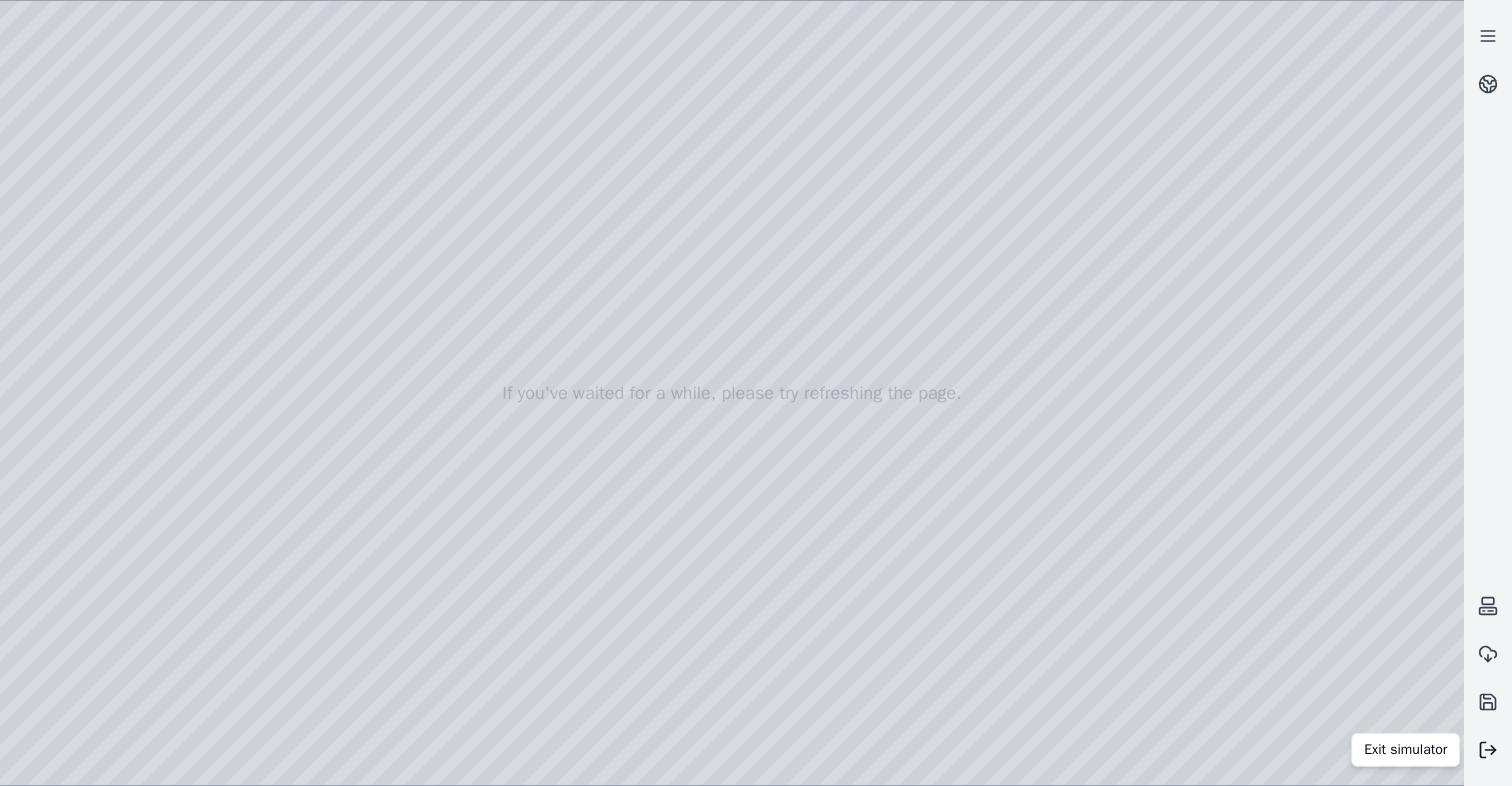 click 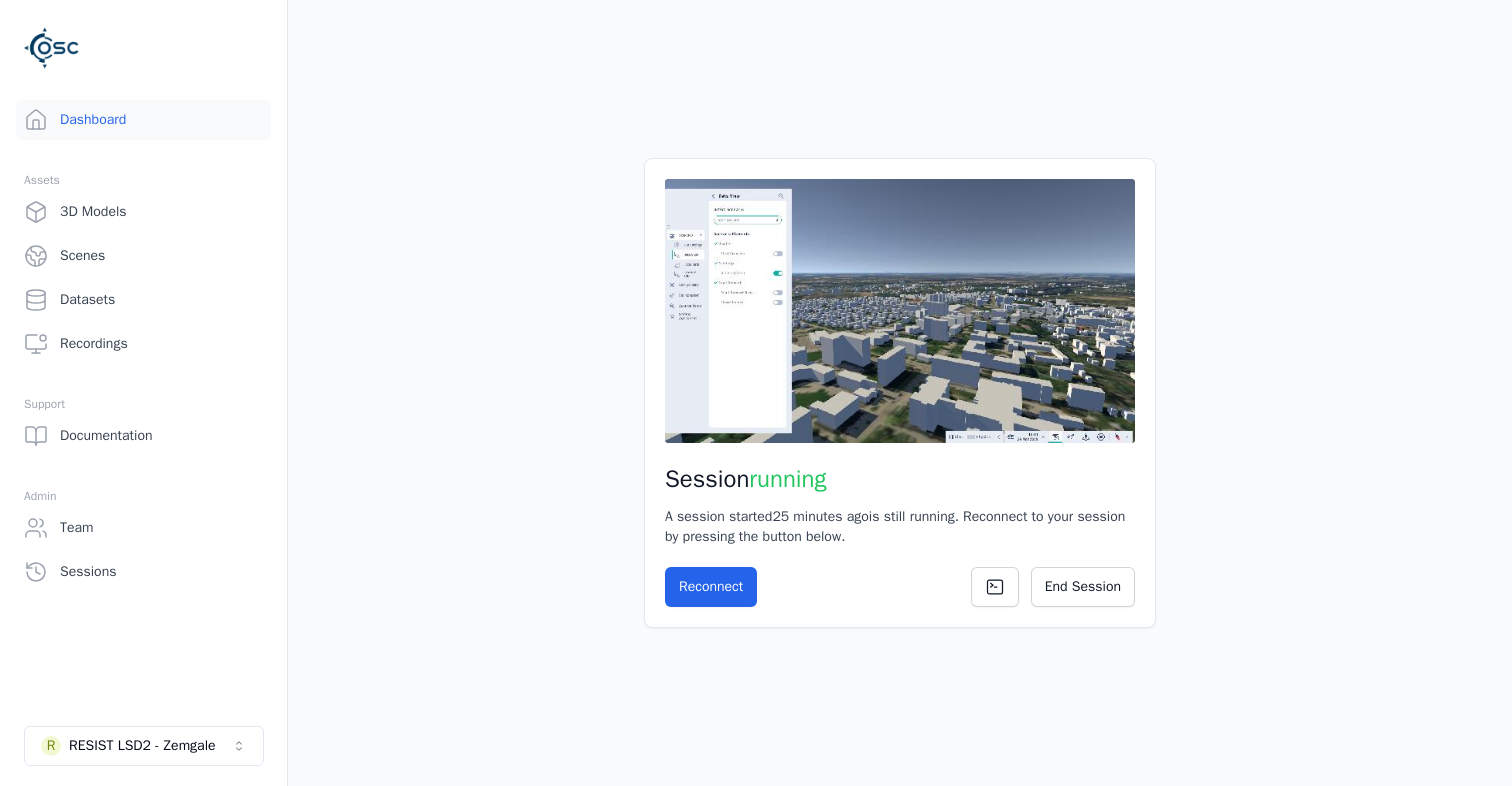 click on "Session  running A session started  25 minutes ago  is still running. Reconnect to your session by pressing the button below. Reconnect End Session" at bounding box center [900, 393] 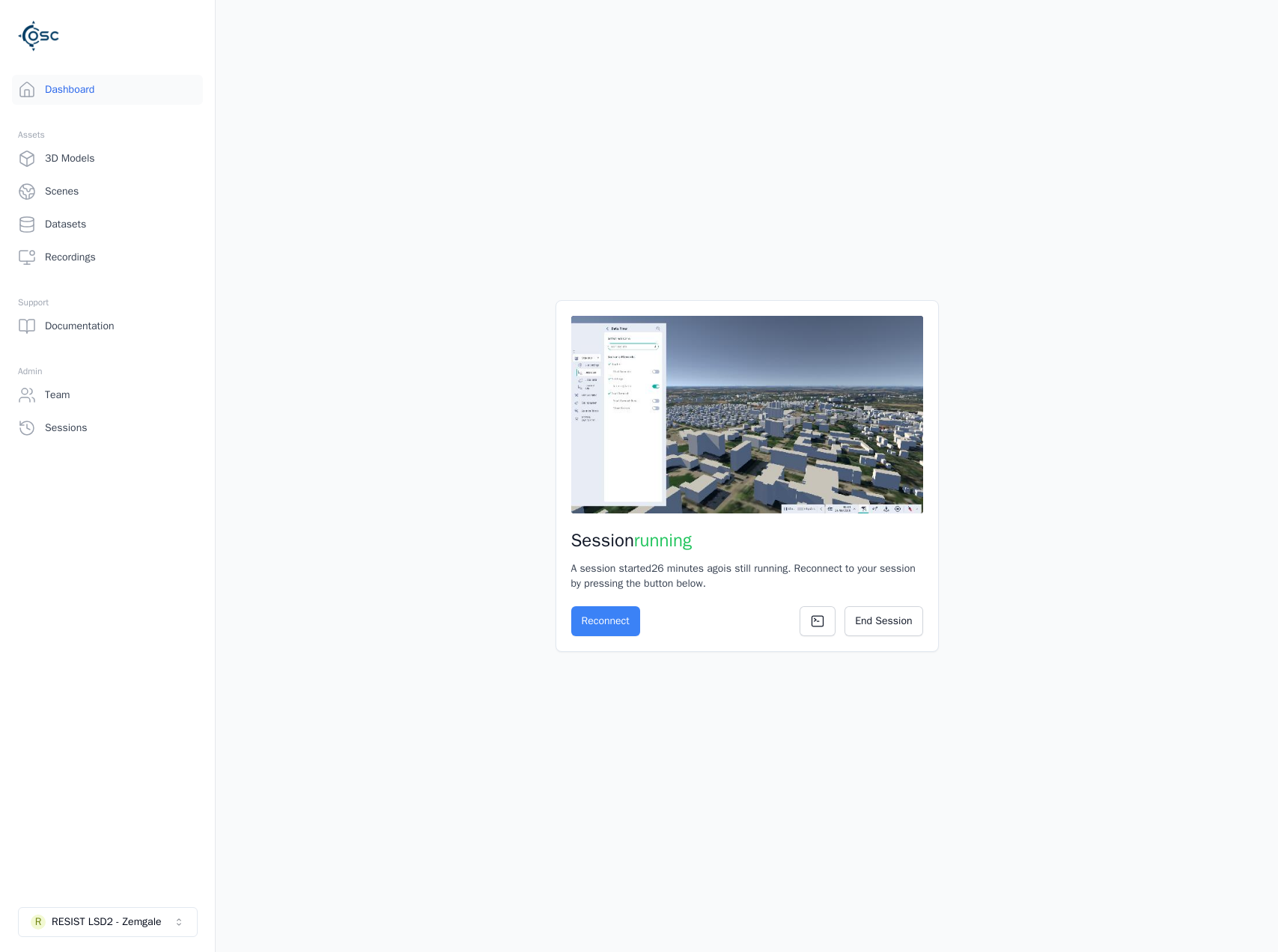 click on "Reconnect" at bounding box center [606, 621] 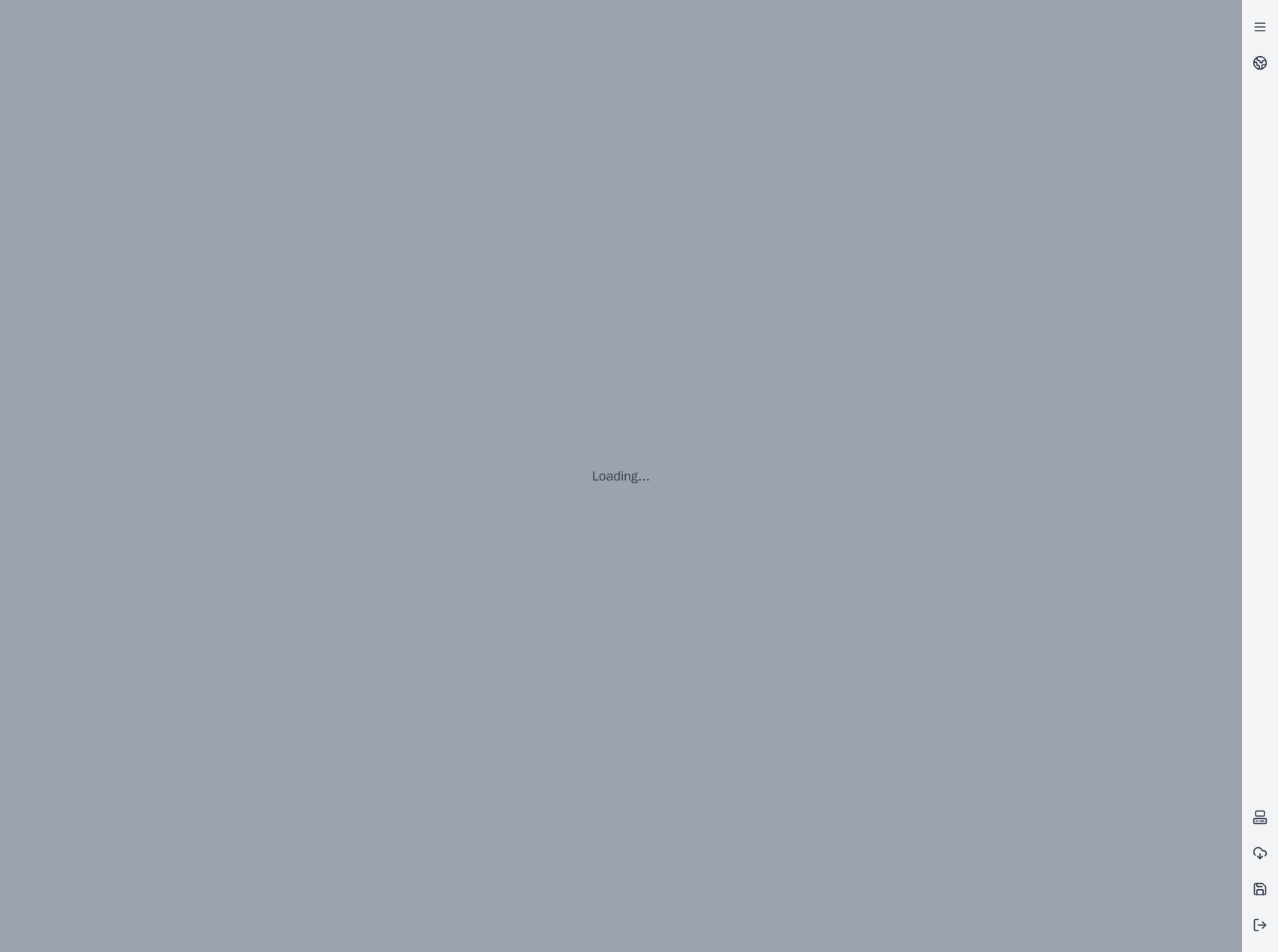 scroll, scrollTop: 0, scrollLeft: 0, axis: both 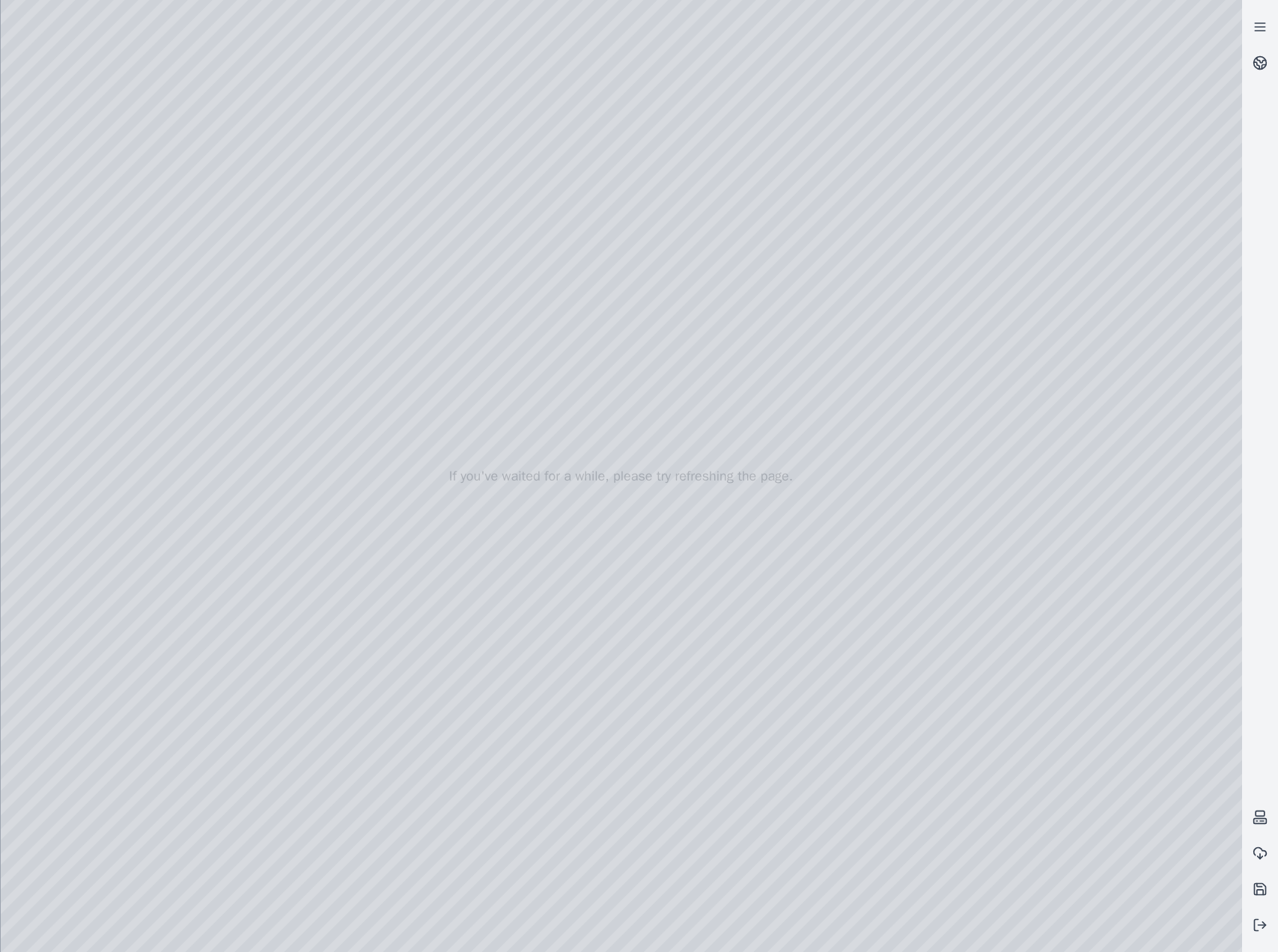 click at bounding box center (621, 476) 